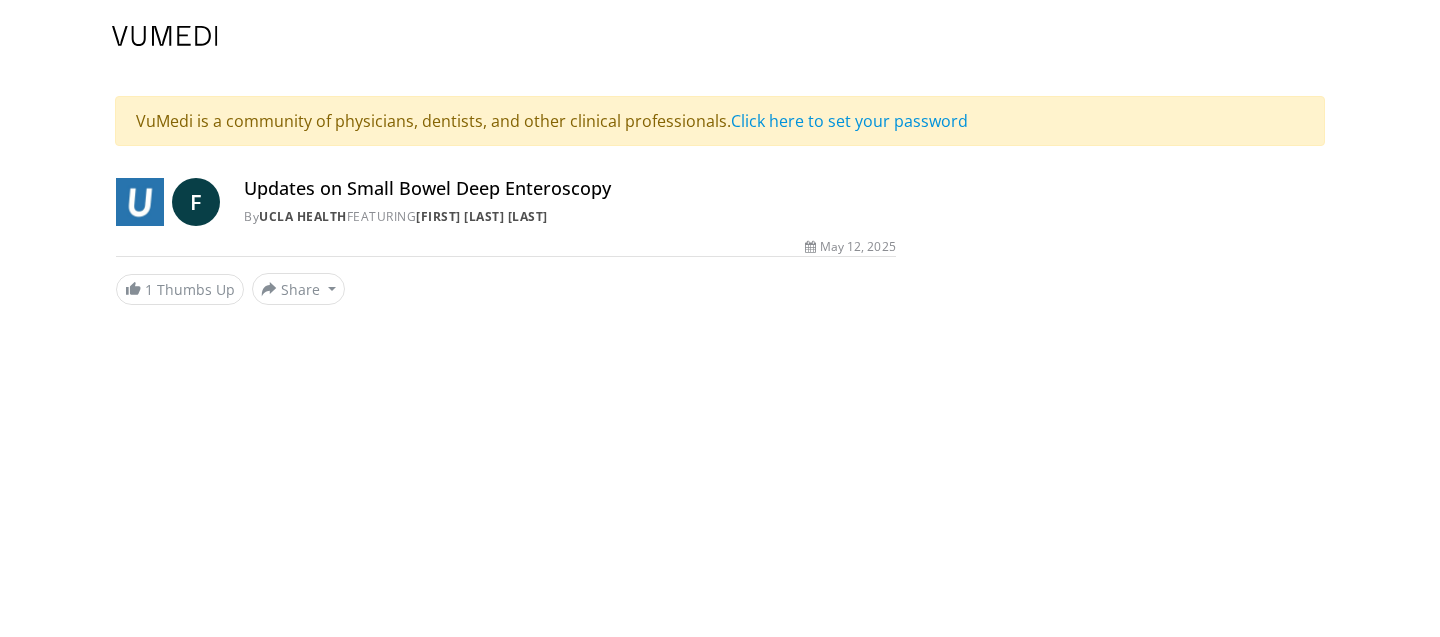scroll, scrollTop: 0, scrollLeft: 0, axis: both 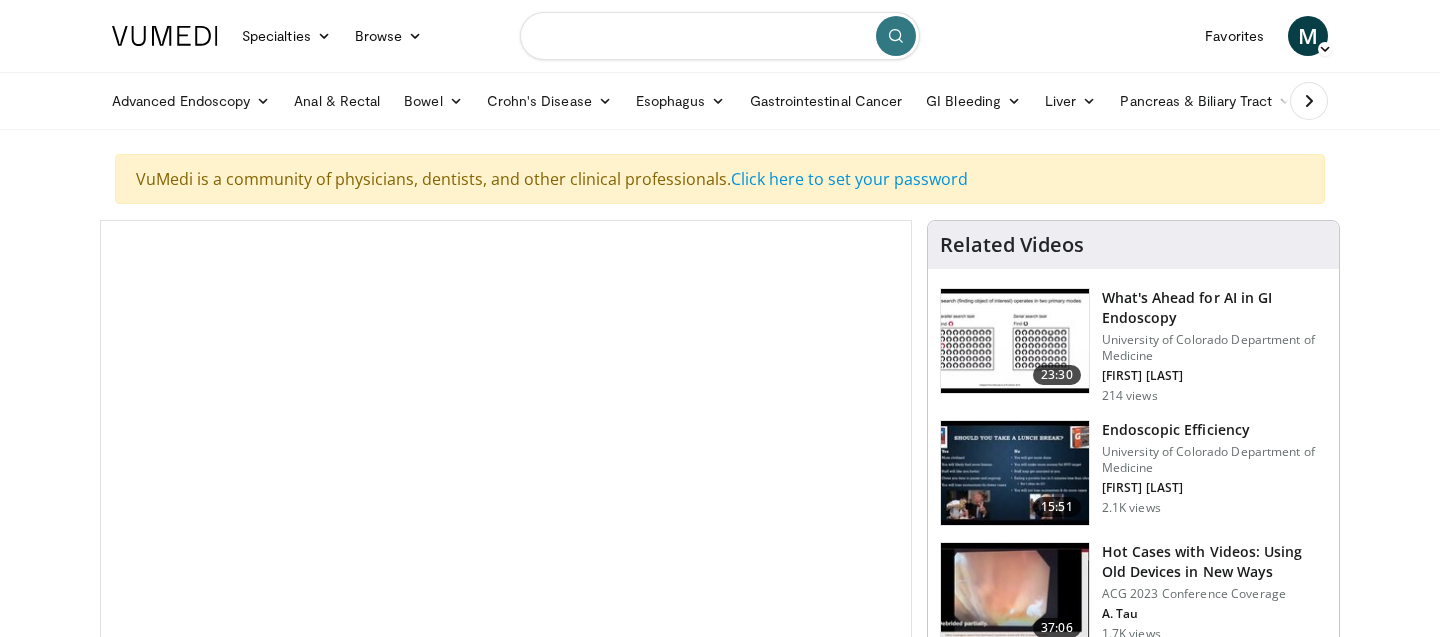 click at bounding box center (720, 36) 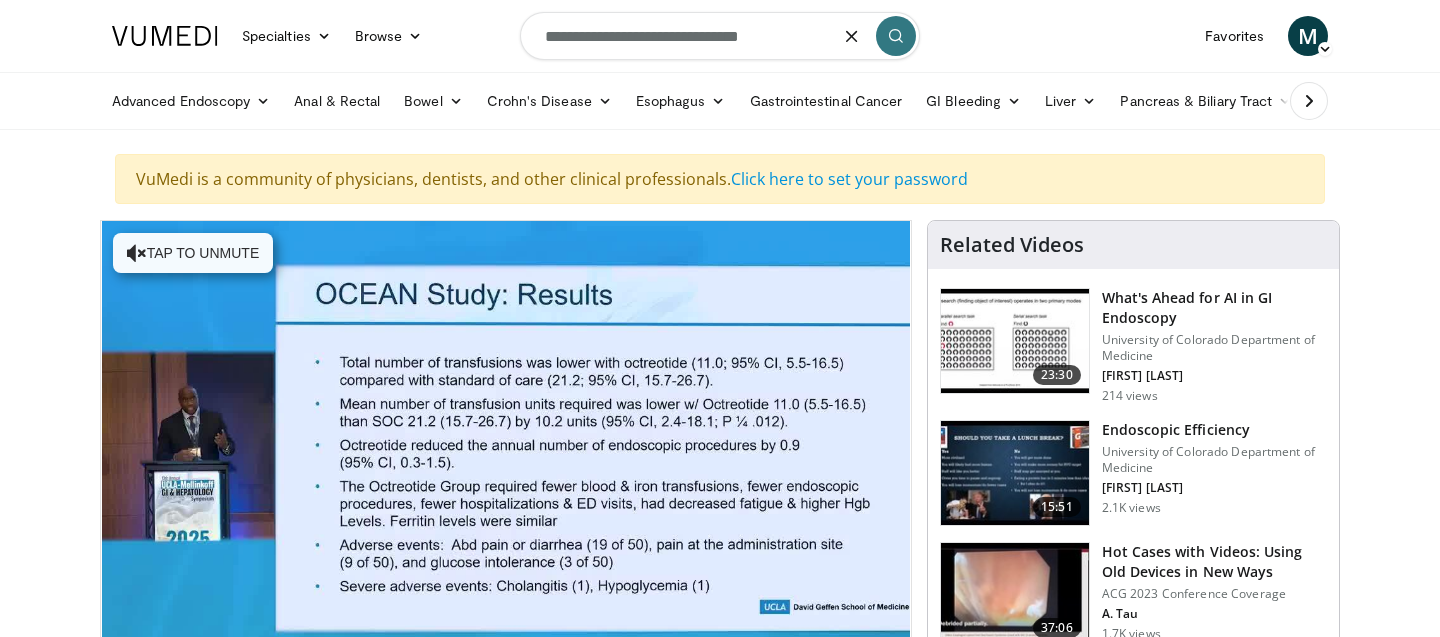 type on "**********" 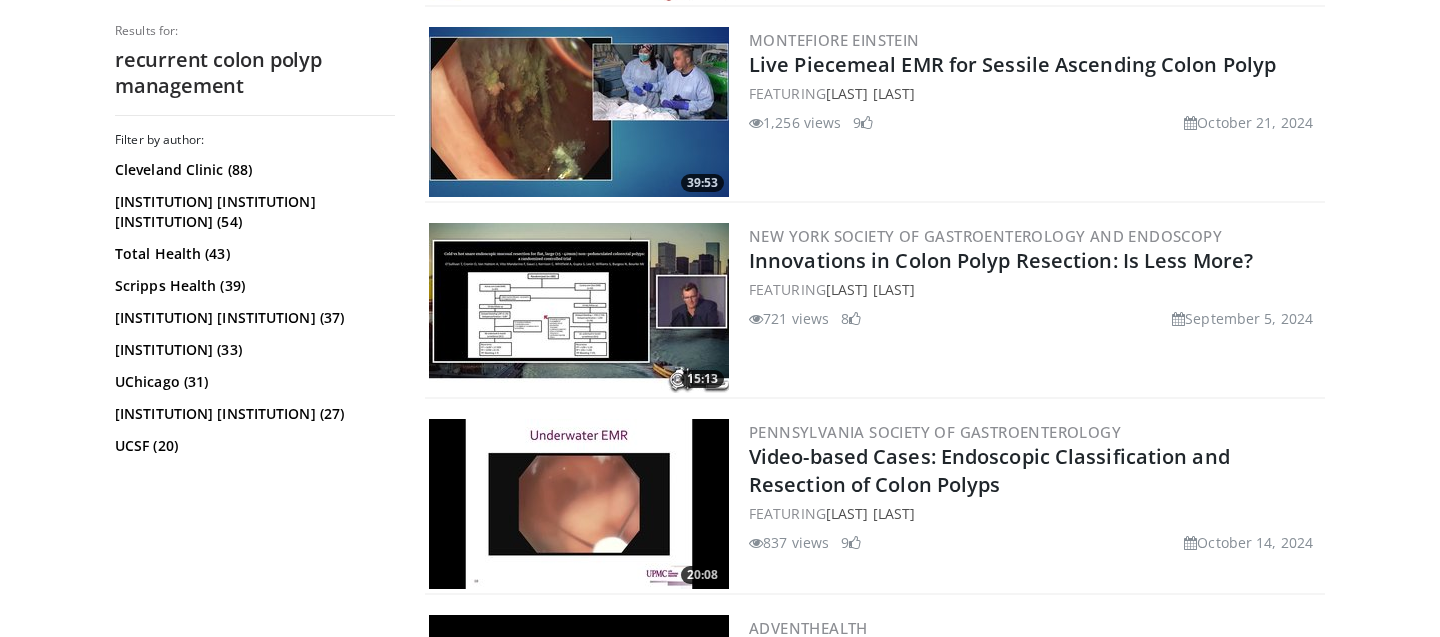 scroll, scrollTop: 0, scrollLeft: 0, axis: both 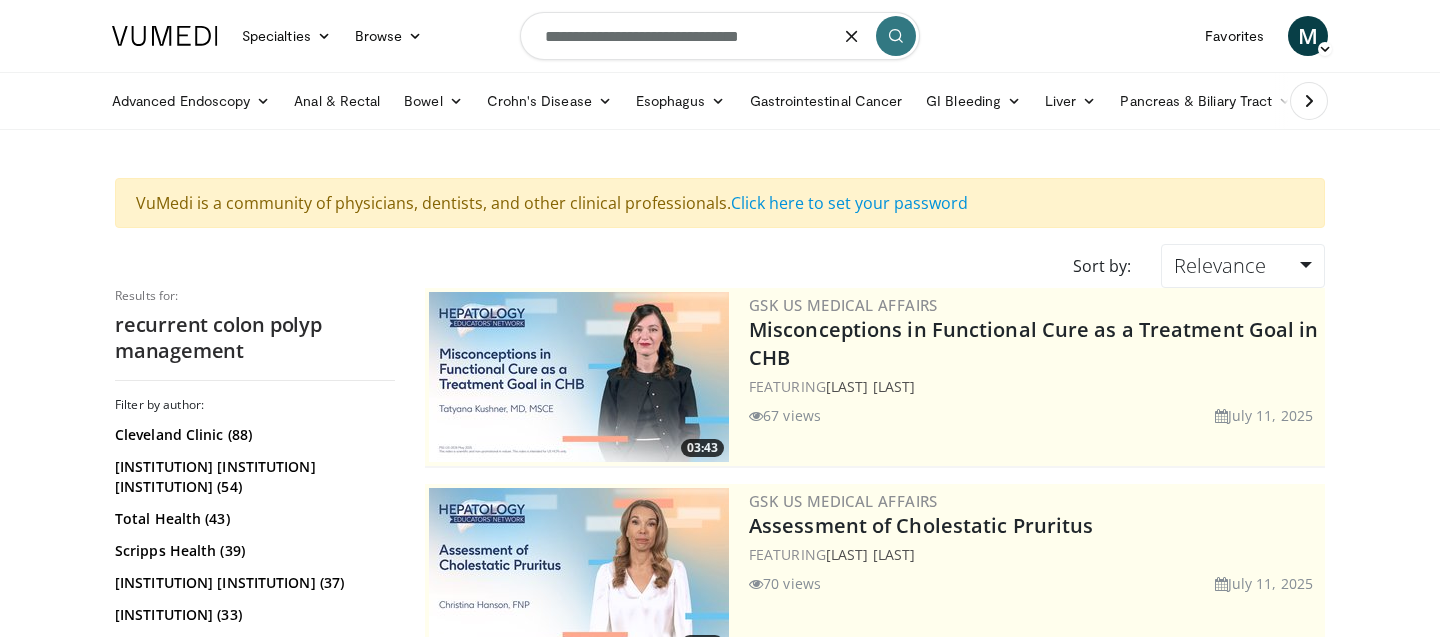drag, startPoint x: 812, startPoint y: 30, endPoint x: 435, endPoint y: 30, distance: 377 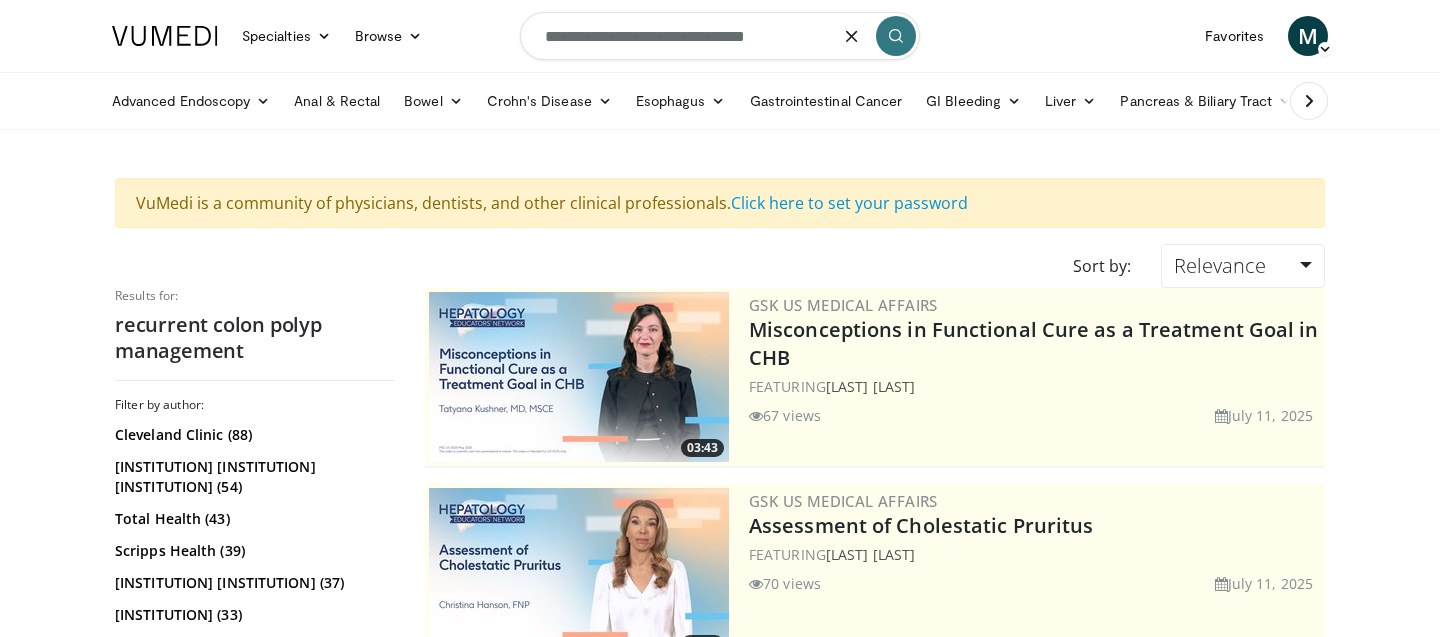 type on "**********" 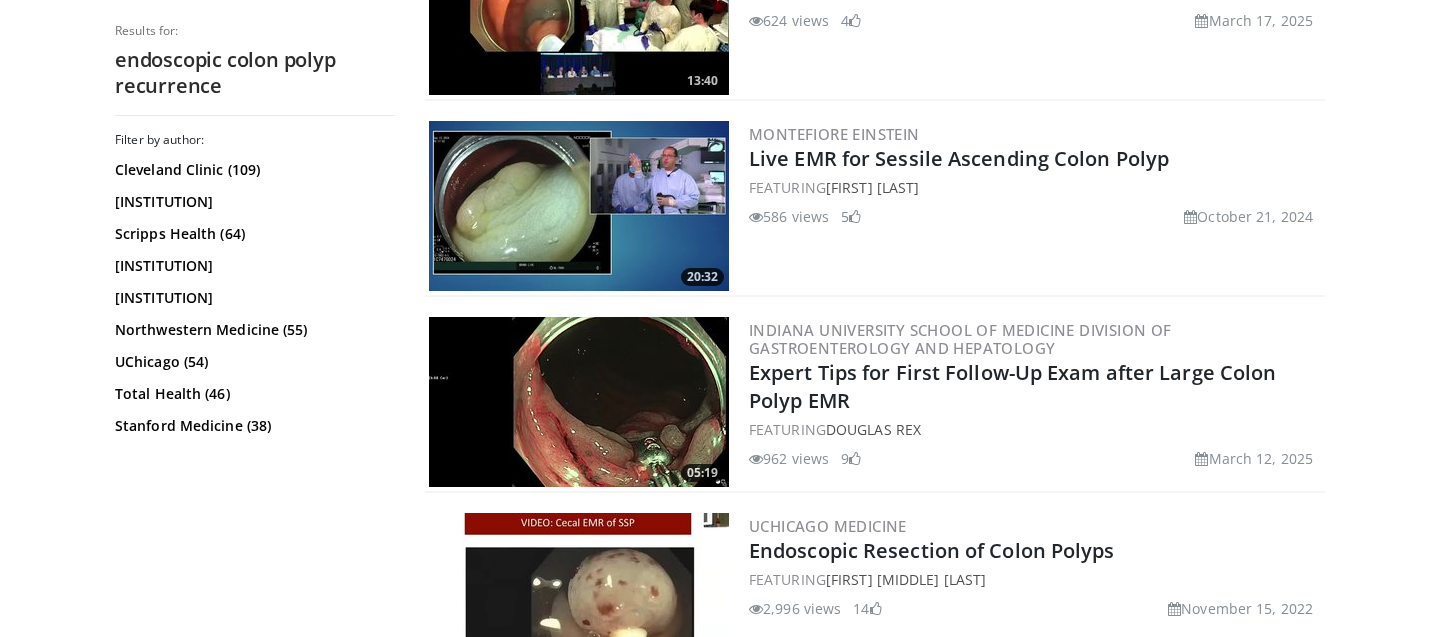 scroll, scrollTop: 2522, scrollLeft: 0, axis: vertical 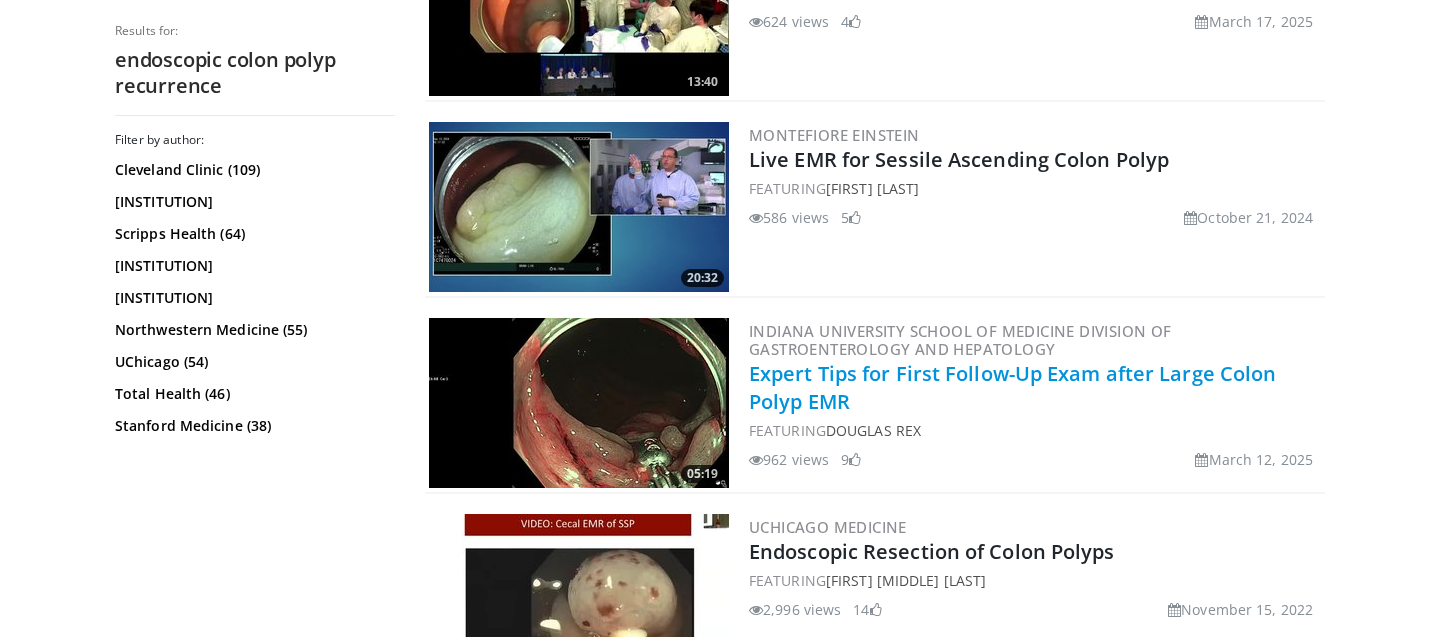 click on "Expert Tips for First Follow-Up Exam after Large Colon Polyp EMR" at bounding box center [1012, 387] 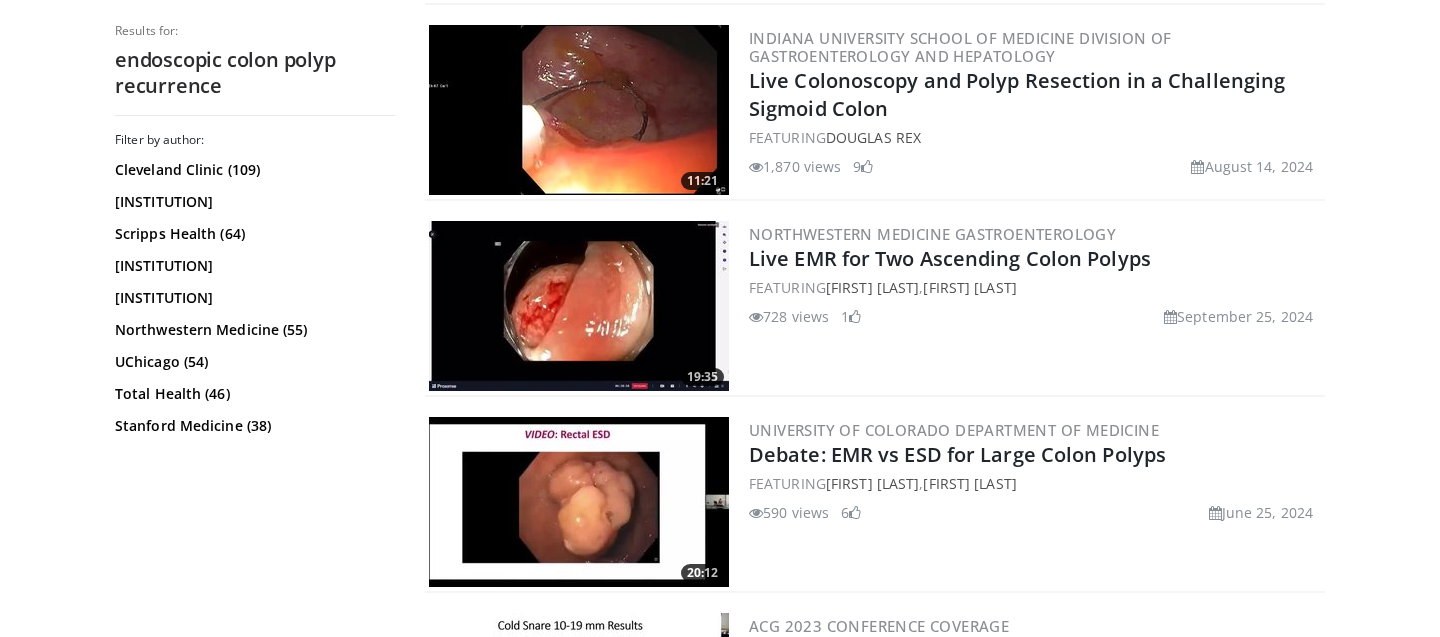 scroll, scrollTop: 3546, scrollLeft: 0, axis: vertical 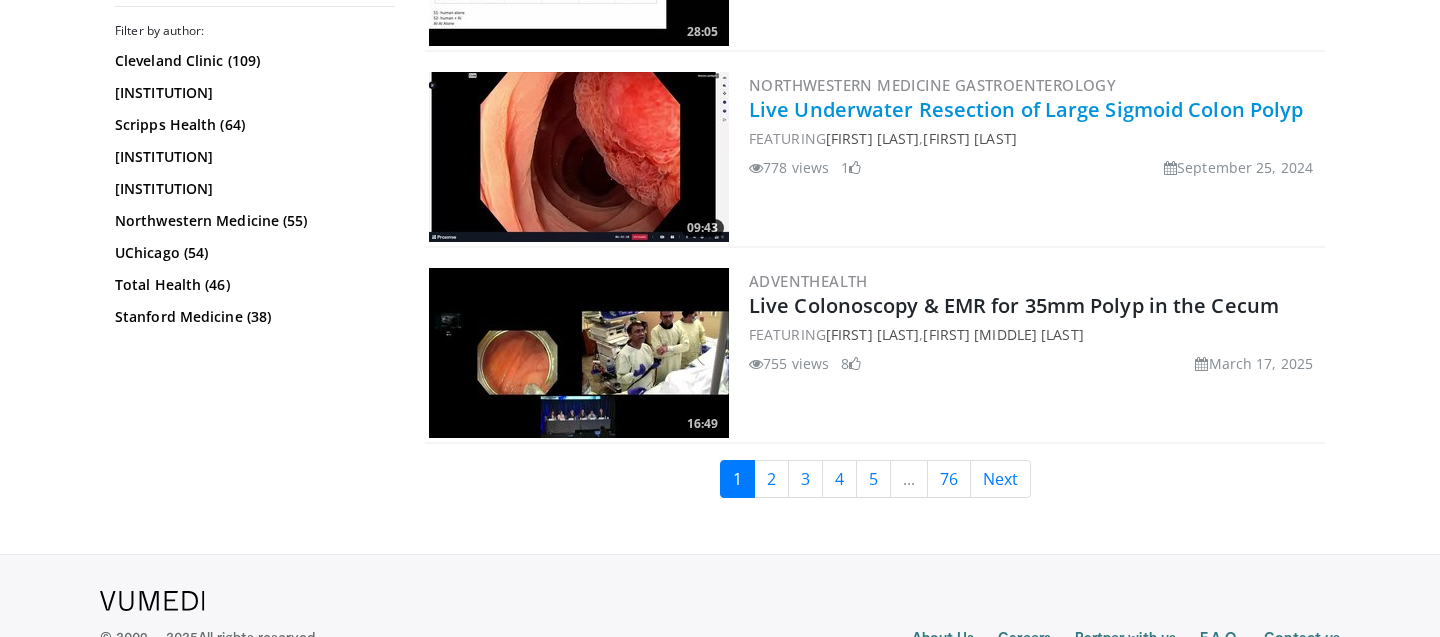 click on "Live Underwater Resection of Large Sigmoid Colon Polyp" at bounding box center (1026, 109) 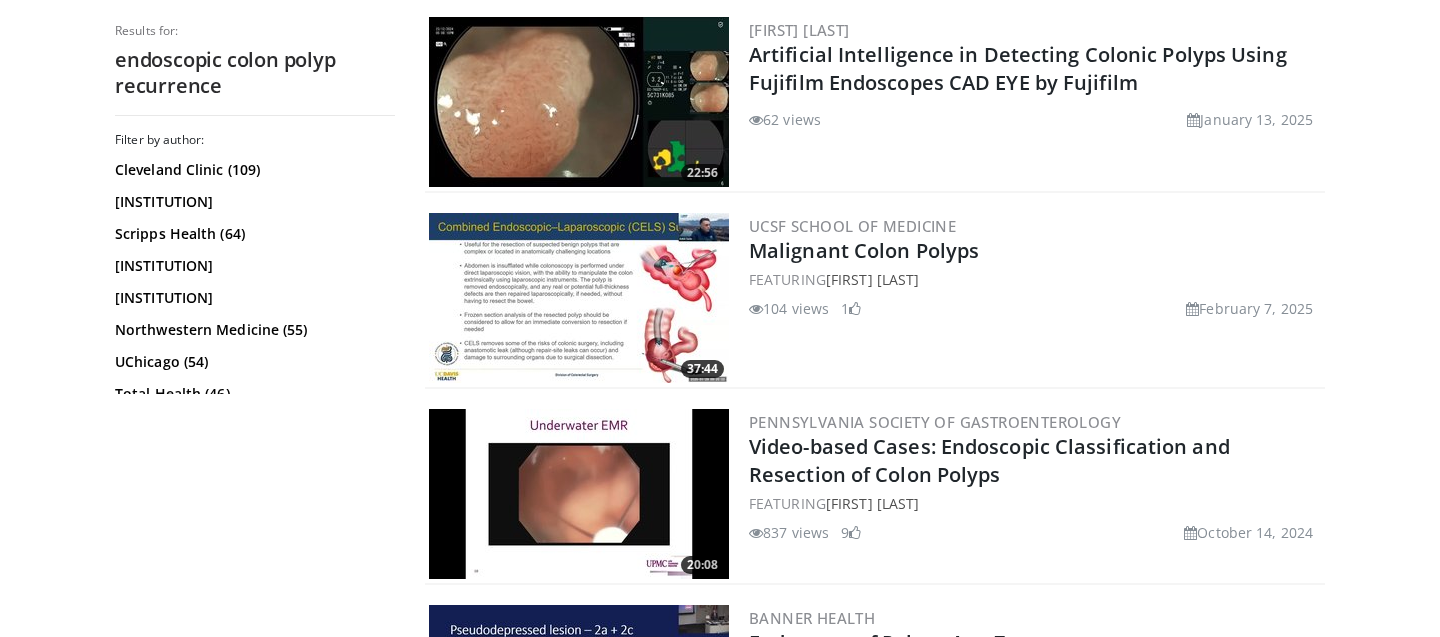 scroll, scrollTop: 0, scrollLeft: 0, axis: both 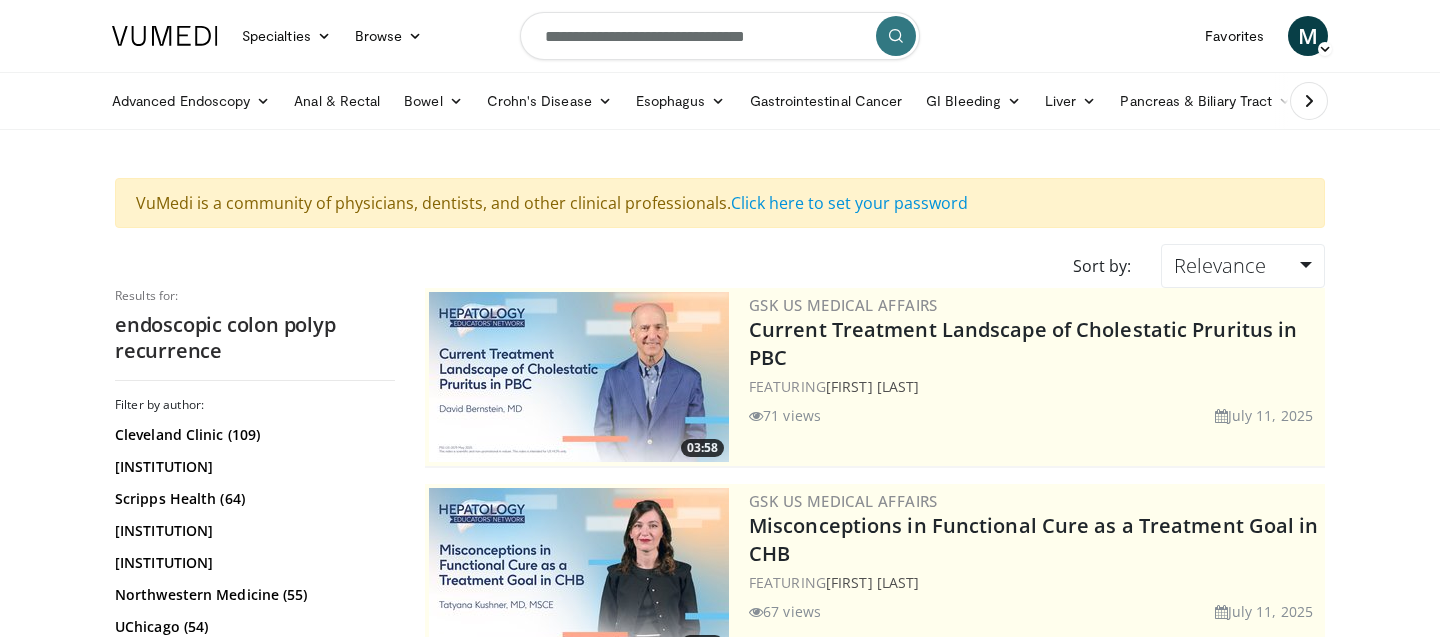 click on "**********" at bounding box center [720, 36] 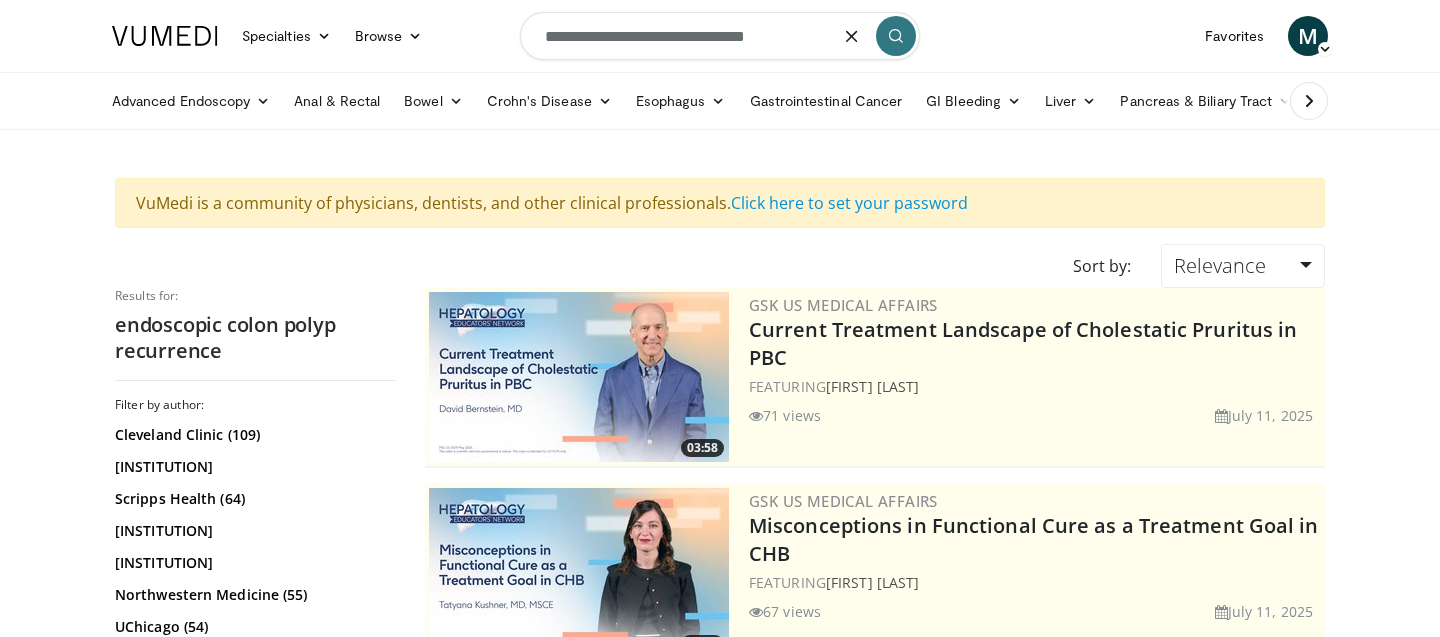 click at bounding box center [852, 36] 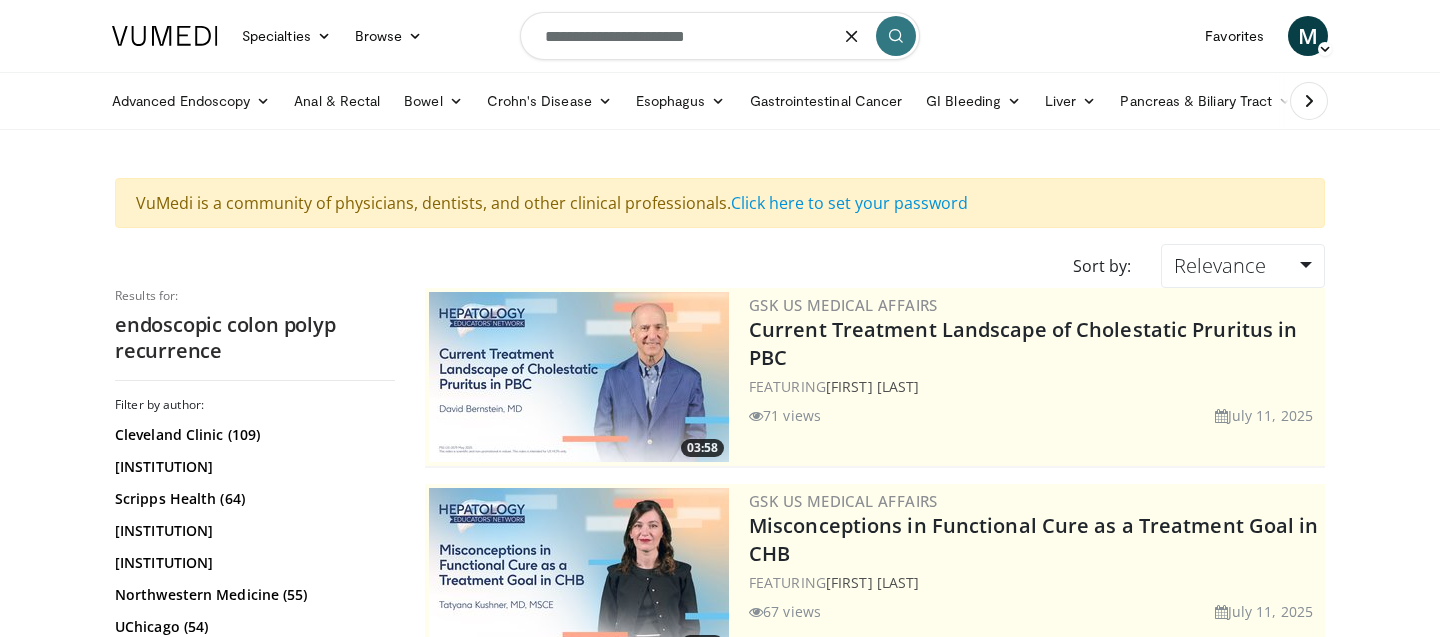 type on "**********" 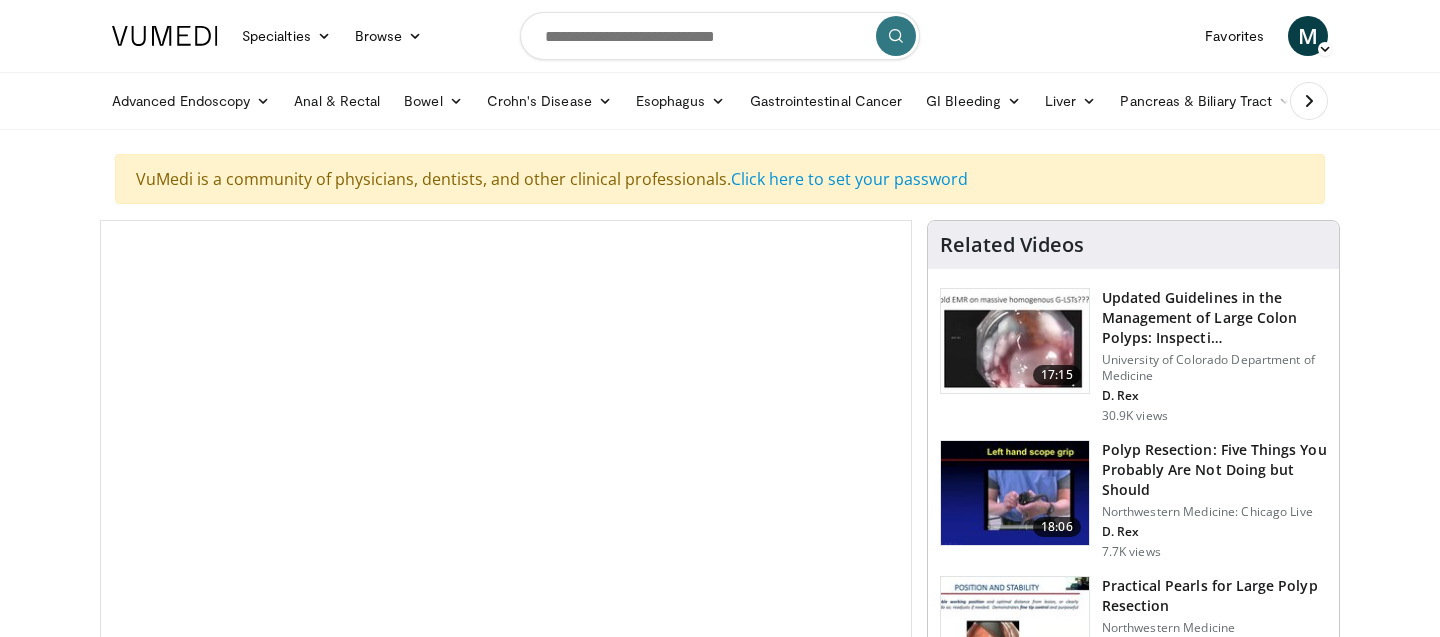 scroll, scrollTop: 0, scrollLeft: 0, axis: both 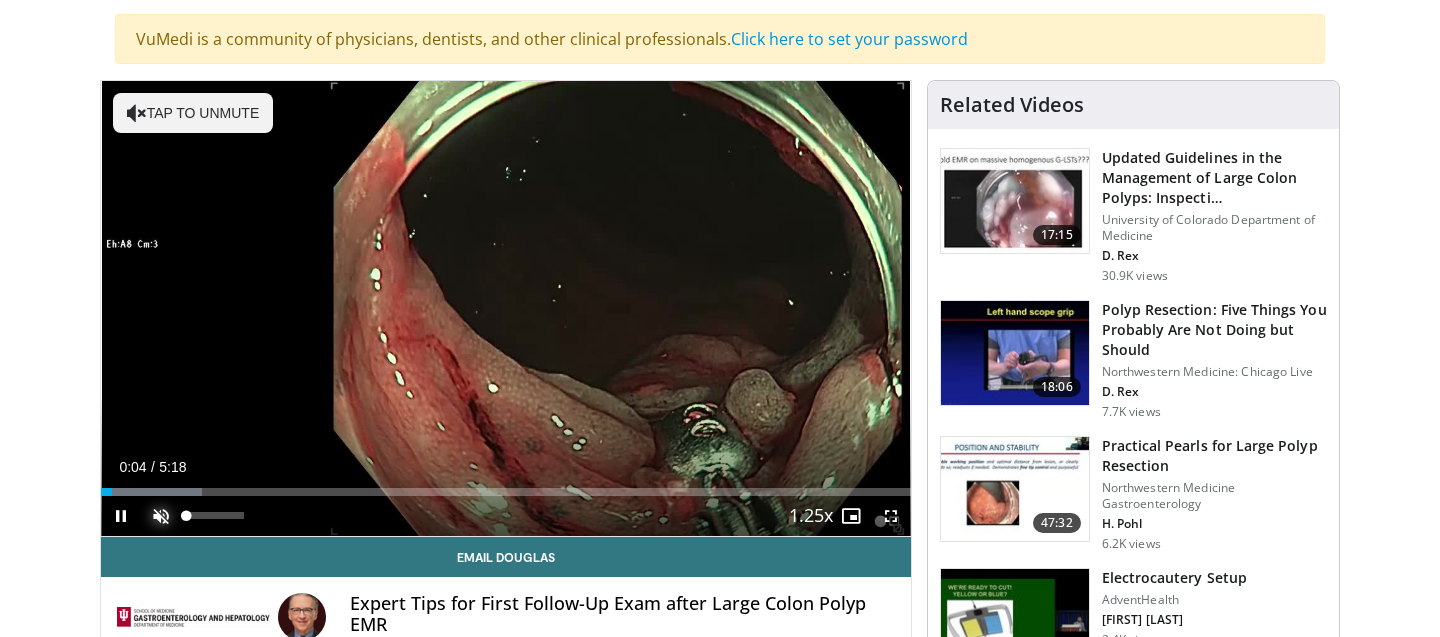 click at bounding box center [161, 516] 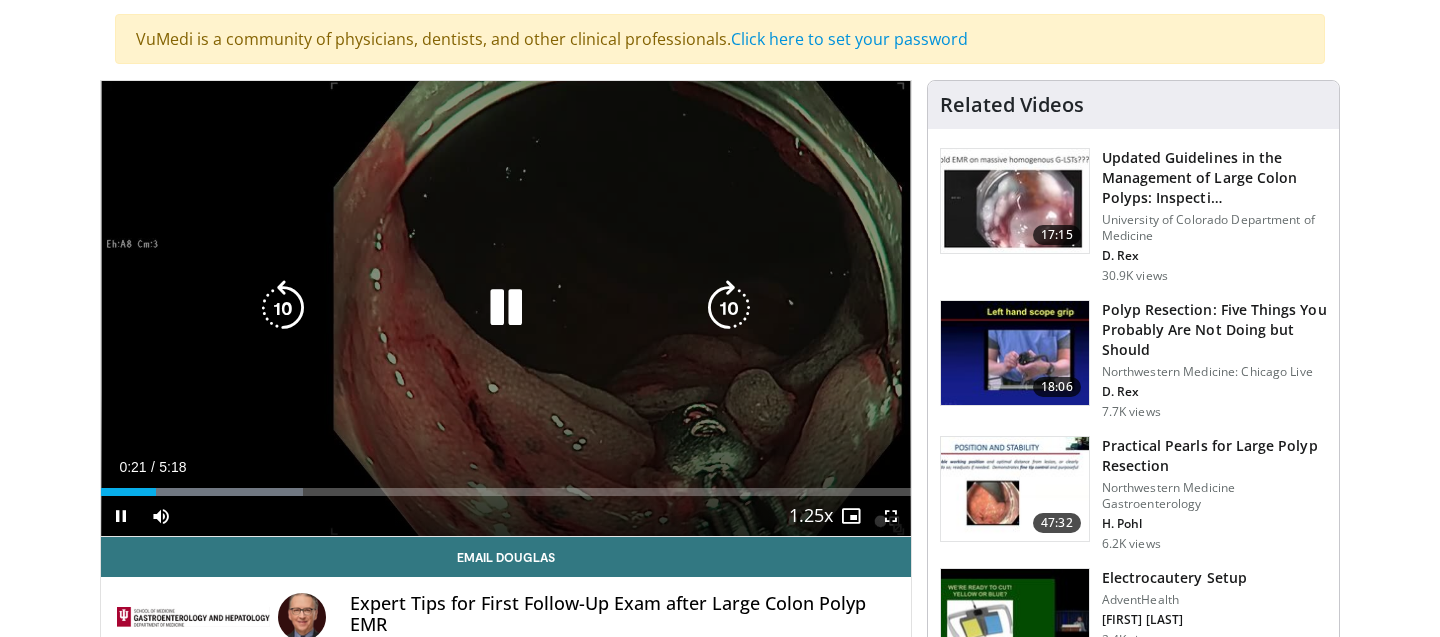 click at bounding box center [506, 308] 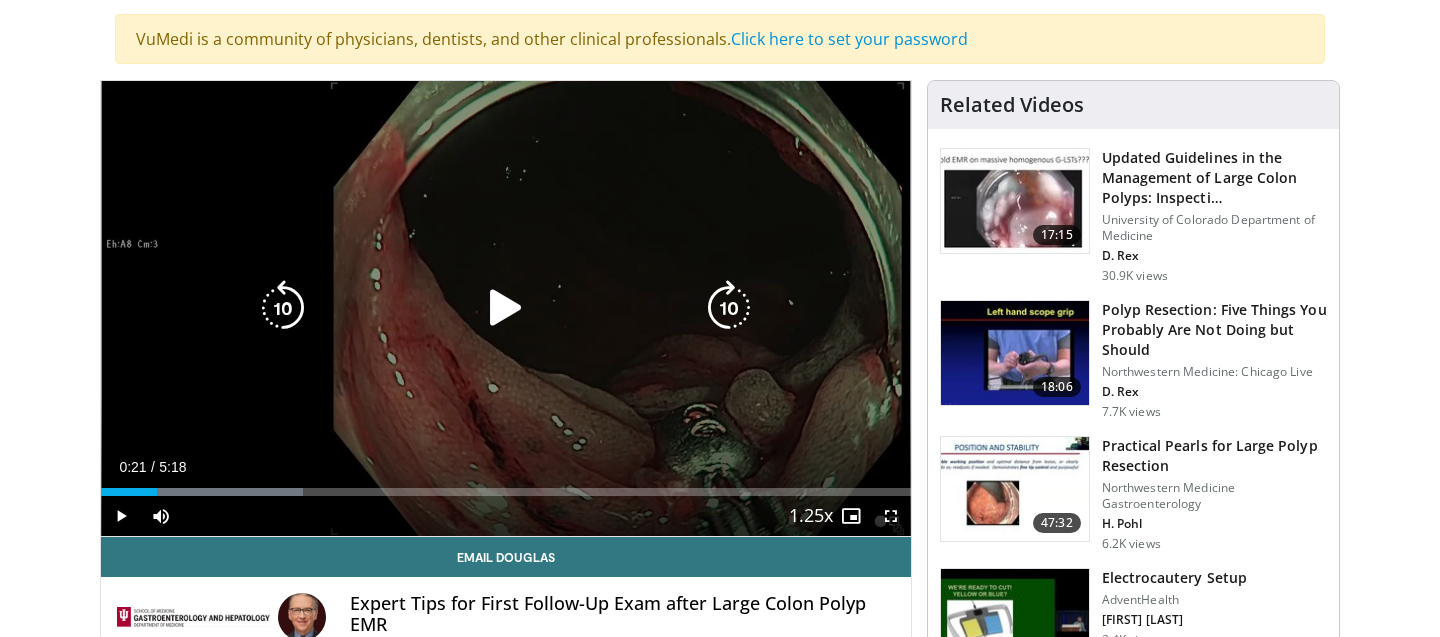 click at bounding box center (506, 308) 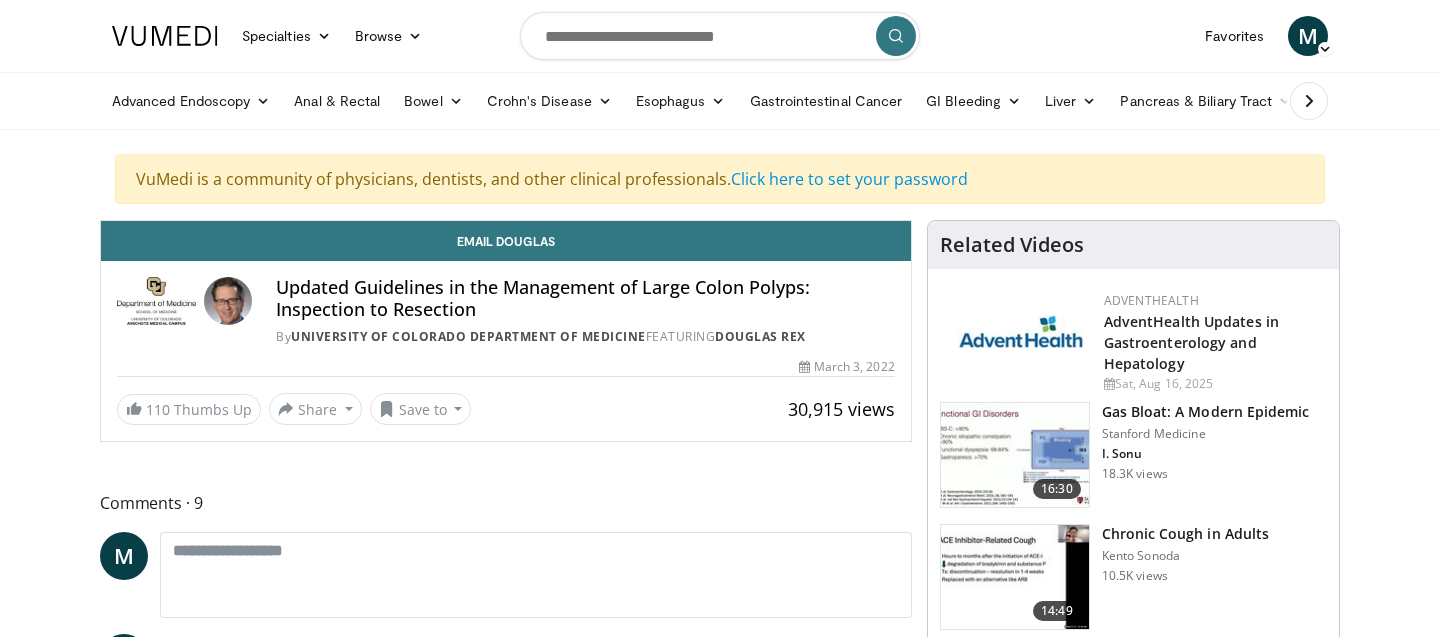 scroll, scrollTop: 0, scrollLeft: 0, axis: both 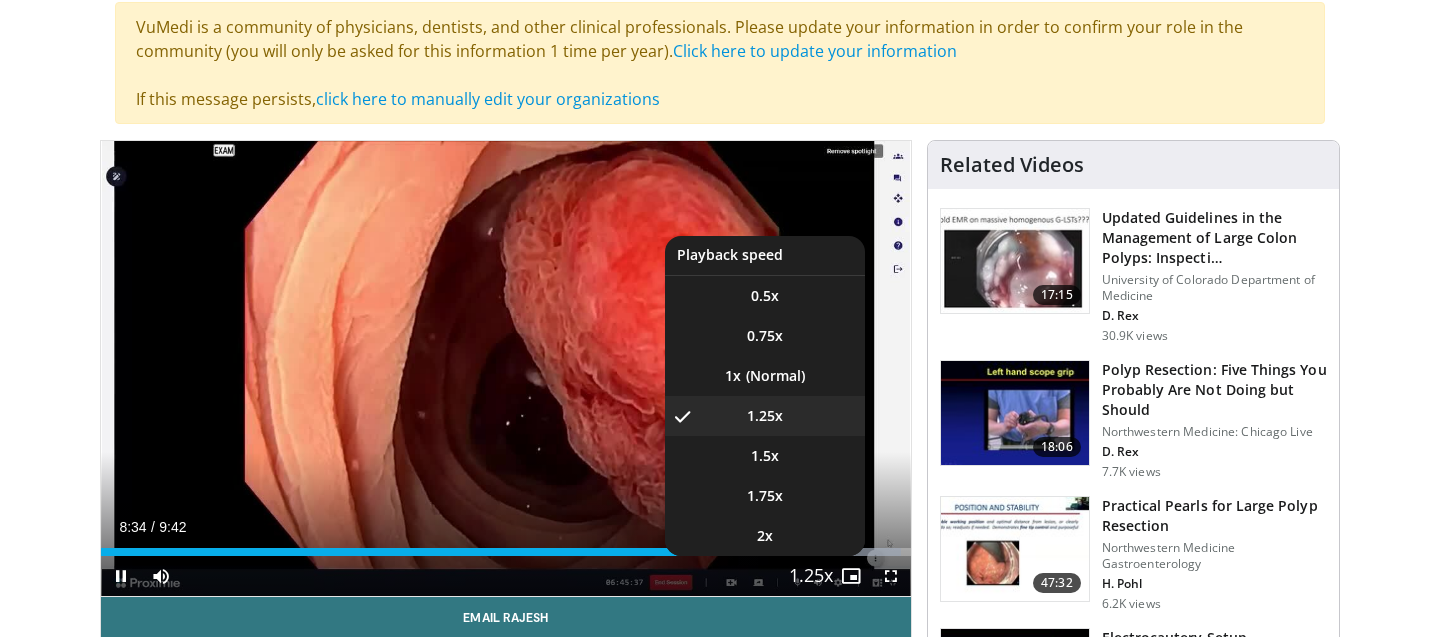 click on "Playback Rate" at bounding box center (811, 576) 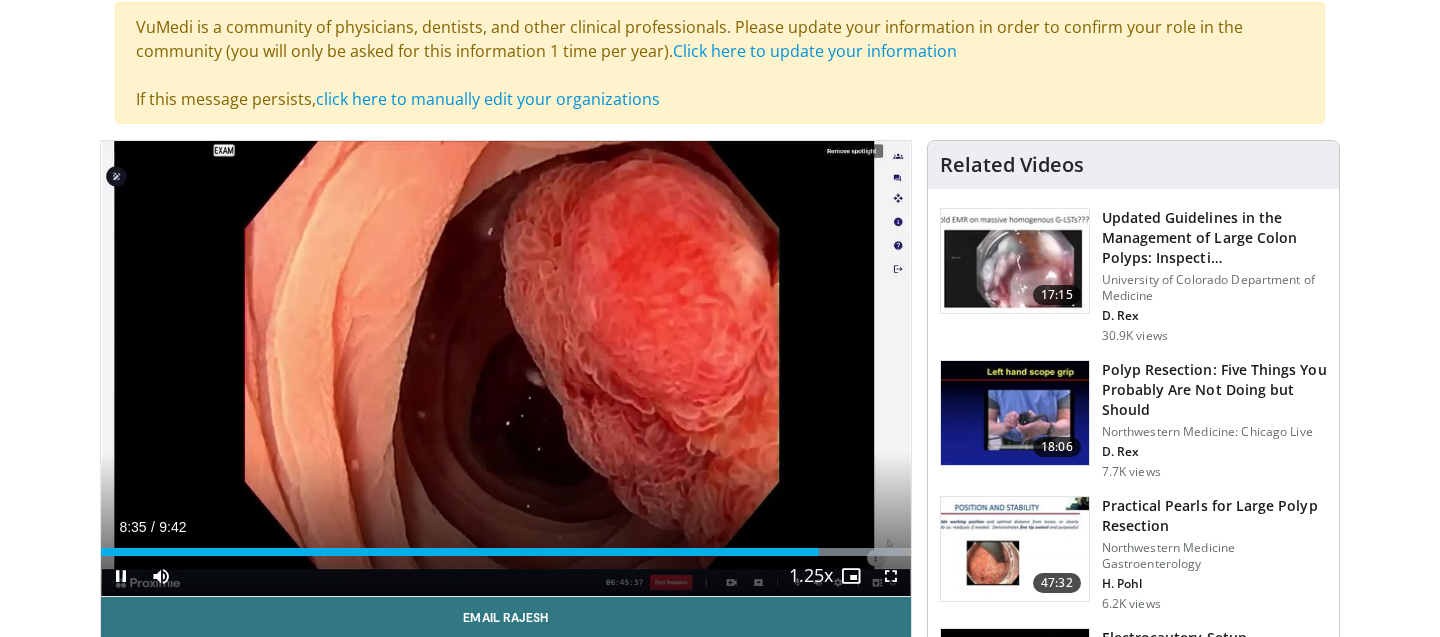click at bounding box center (789, 576) 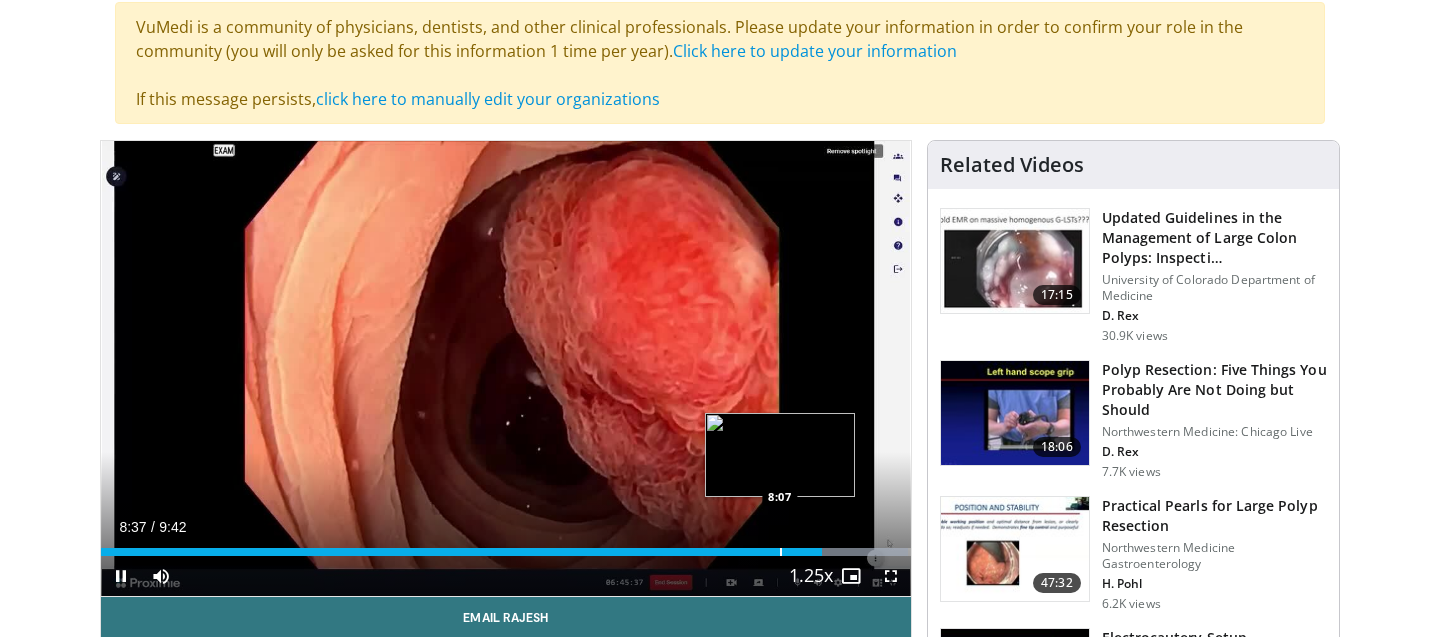 click at bounding box center [781, 552] 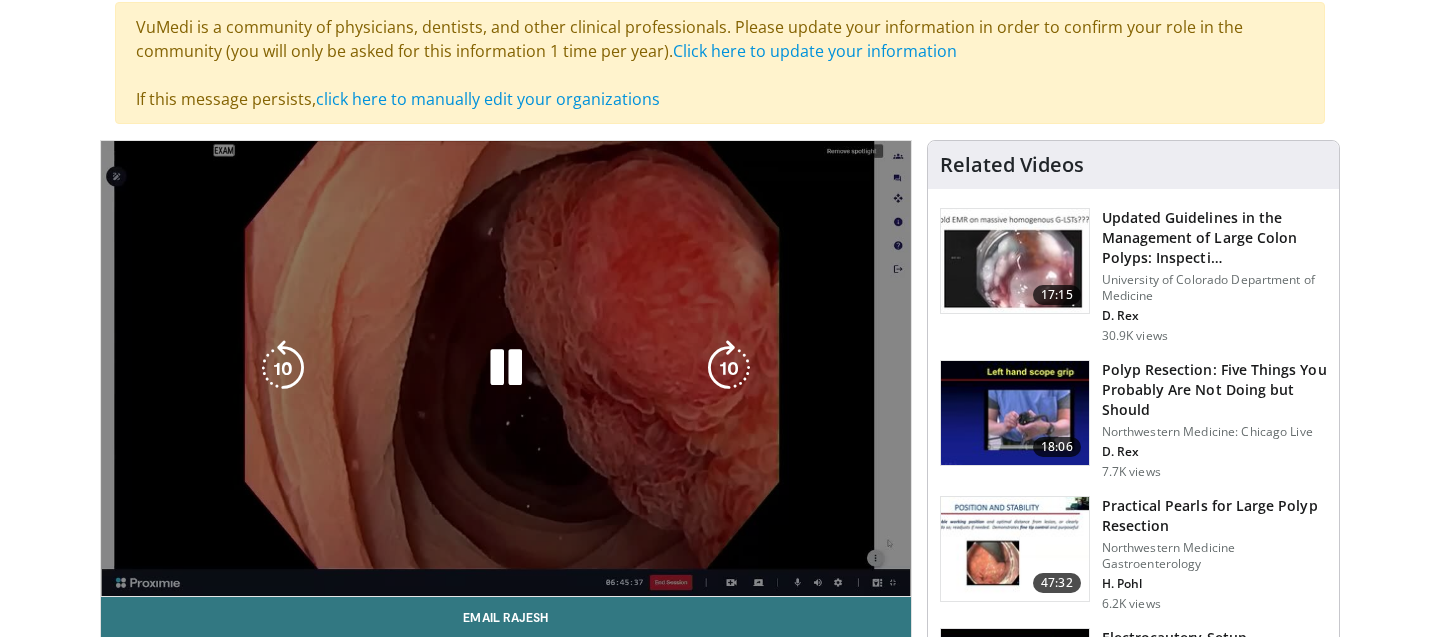 click on "**********" at bounding box center [506, 369] 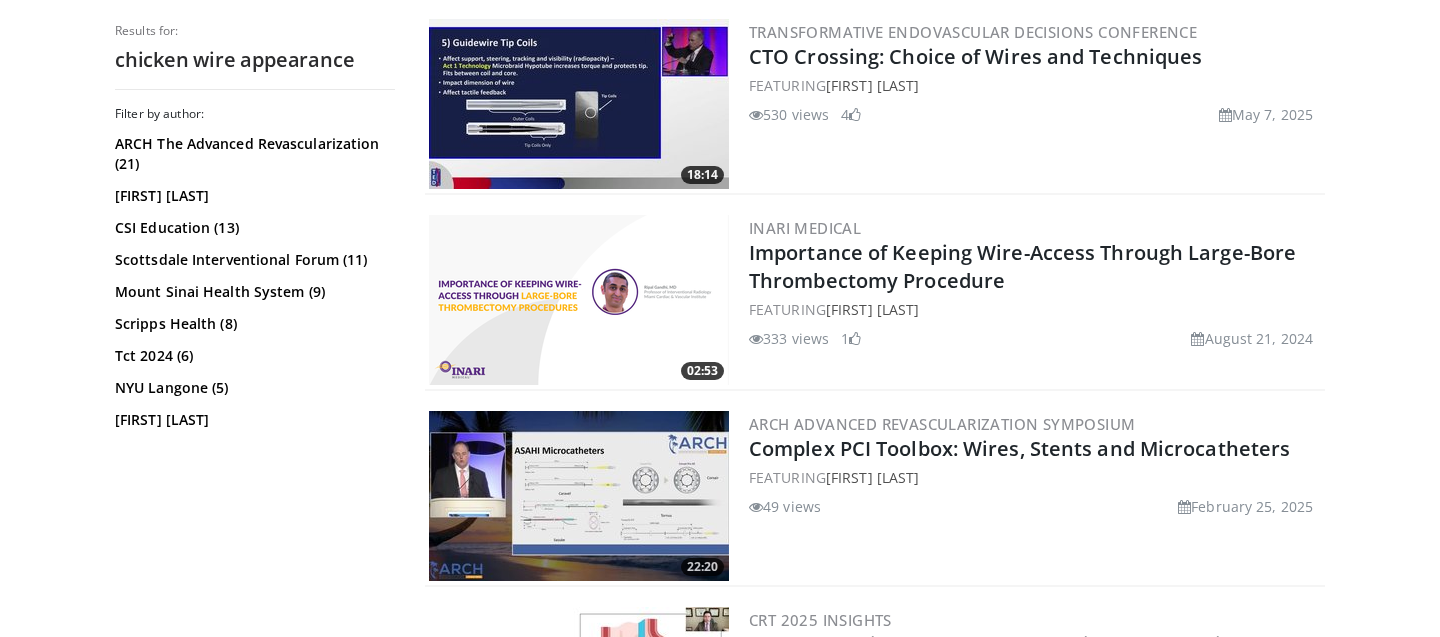 scroll, scrollTop: 477, scrollLeft: 0, axis: vertical 